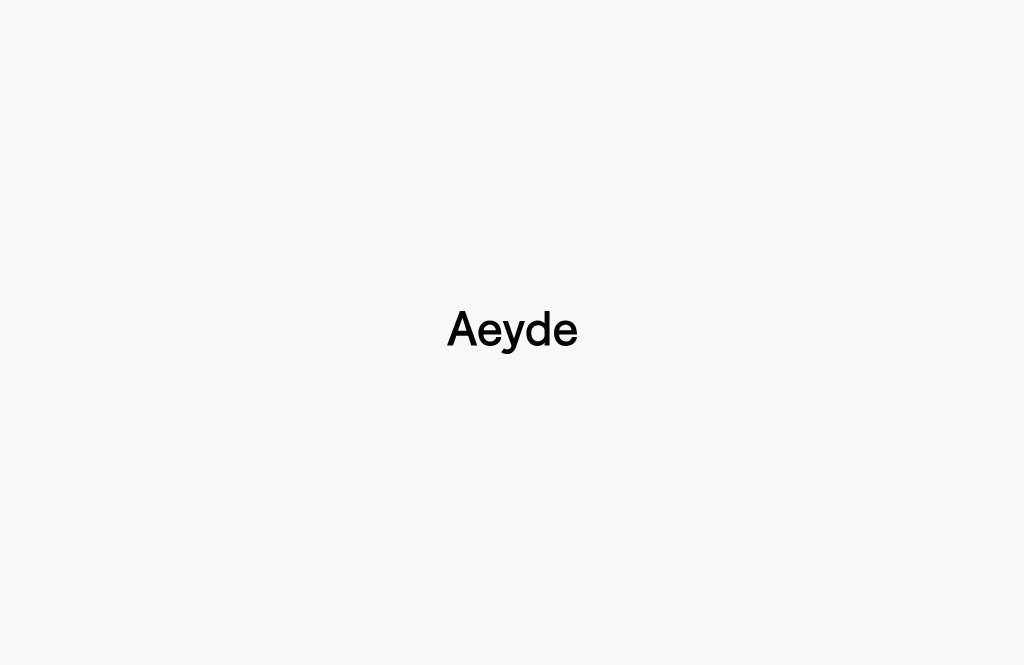 type 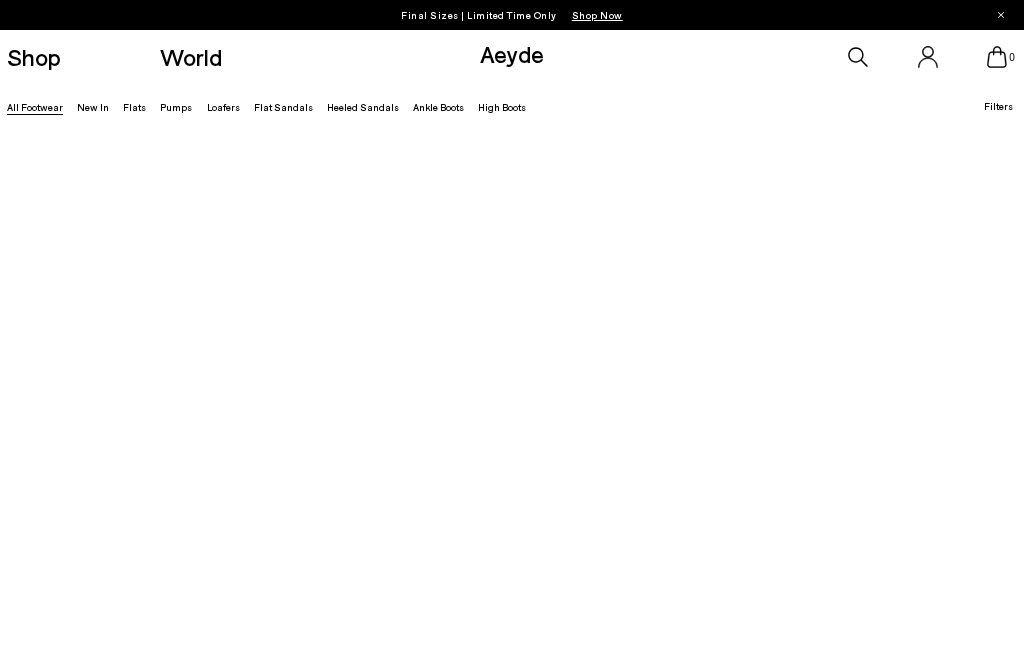 scroll, scrollTop: 0, scrollLeft: 0, axis: both 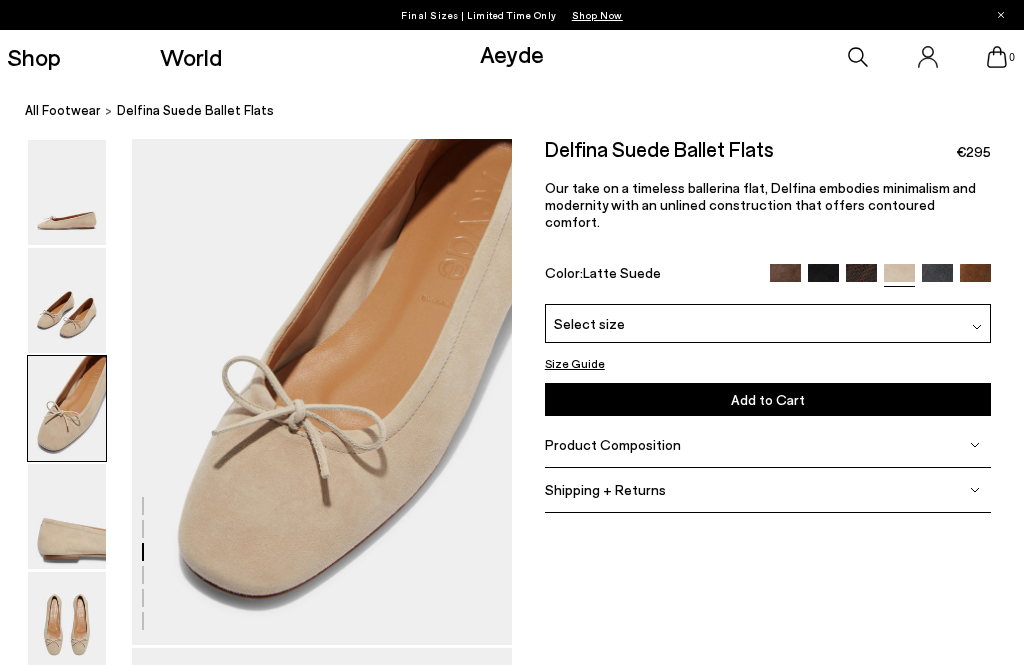 click at bounding box center (975, 279) 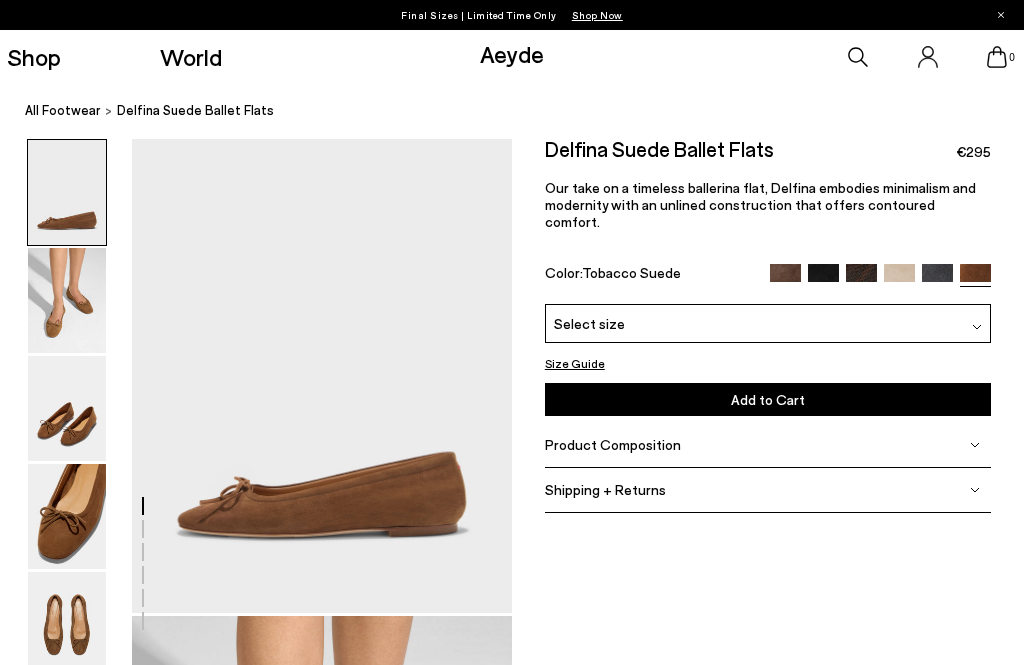 scroll, scrollTop: 0, scrollLeft: 0, axis: both 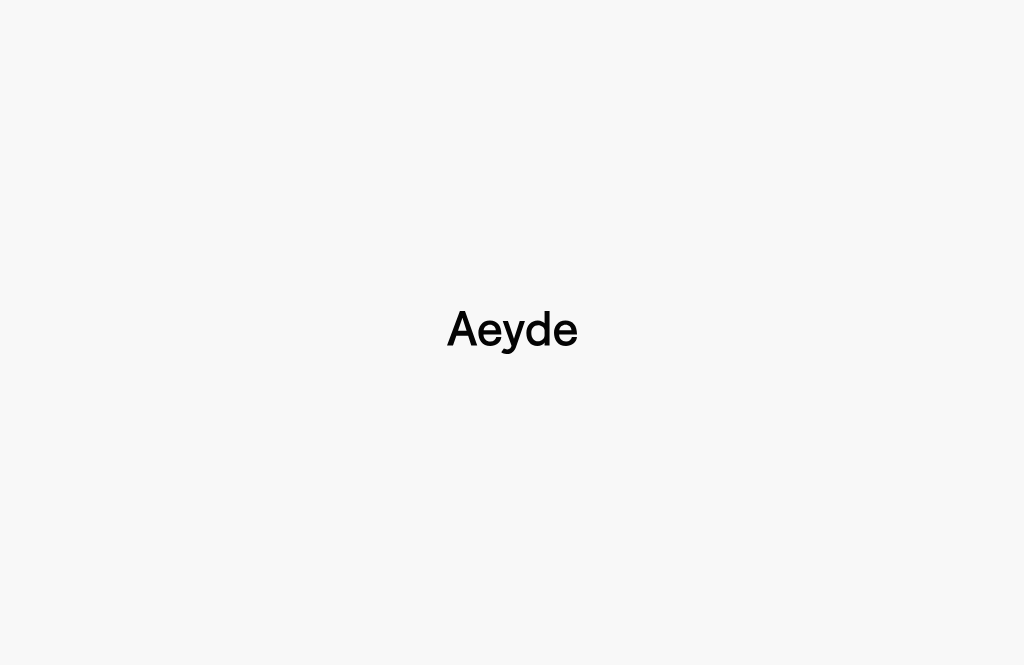 type 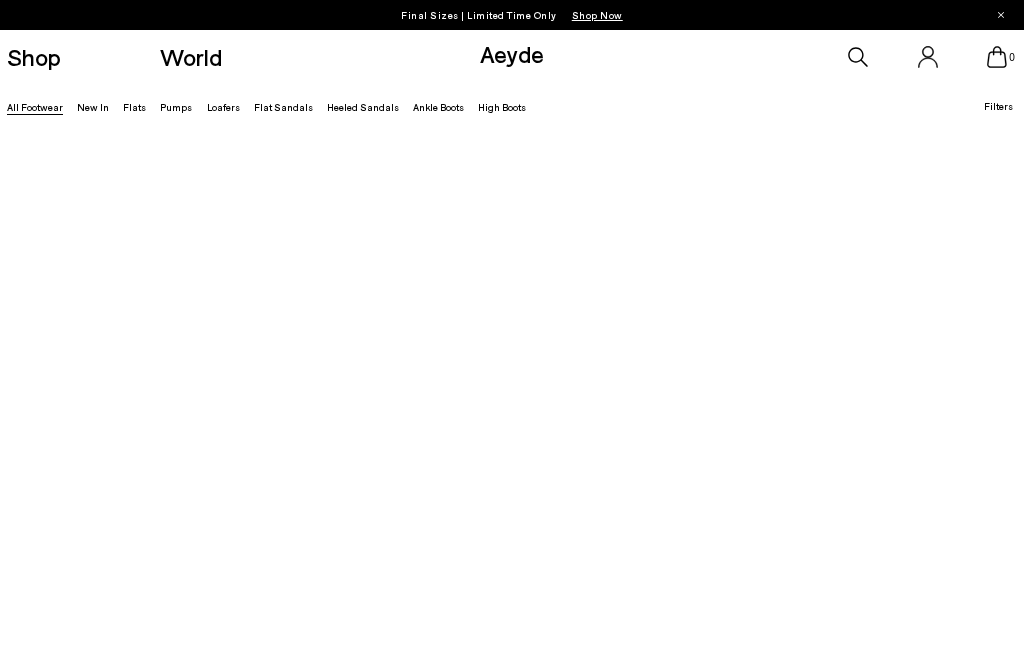 scroll, scrollTop: 0, scrollLeft: 0, axis: both 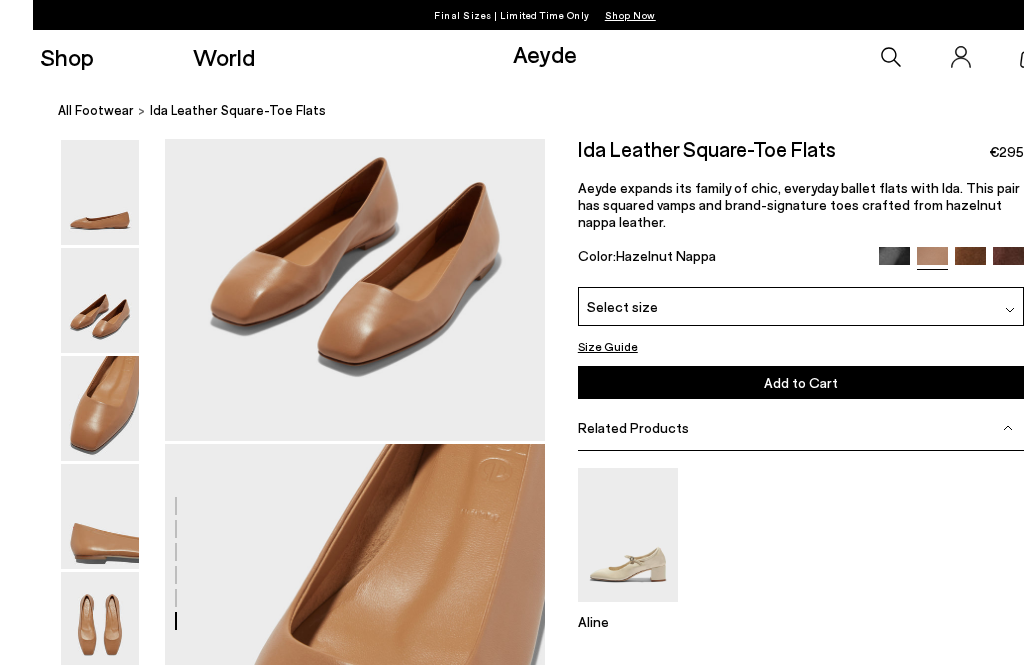 click at bounding box center (67, 732) 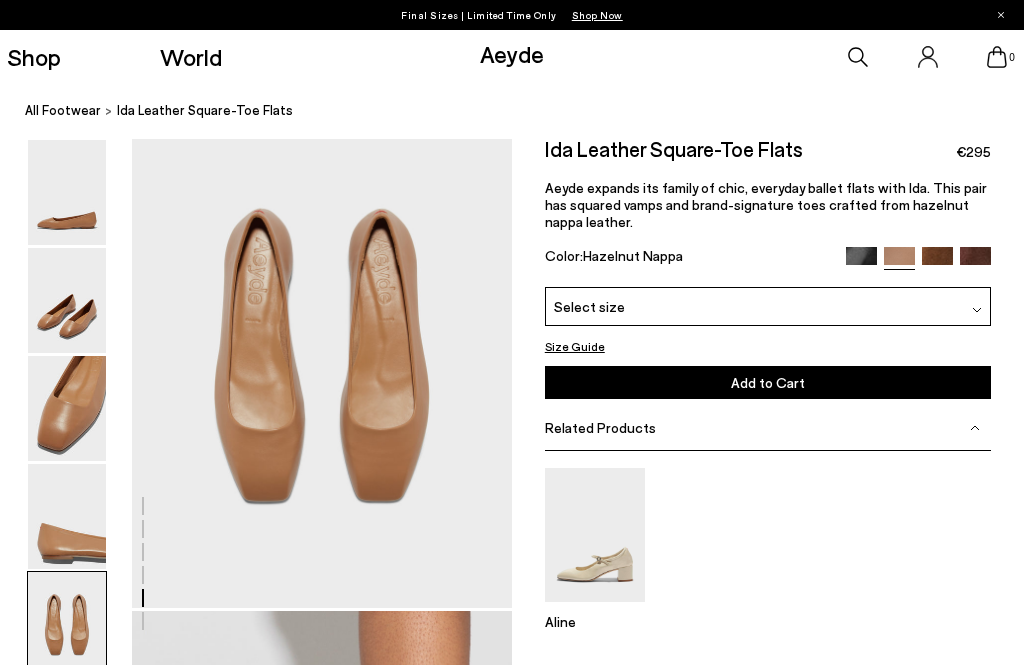 scroll, scrollTop: 2039, scrollLeft: 0, axis: vertical 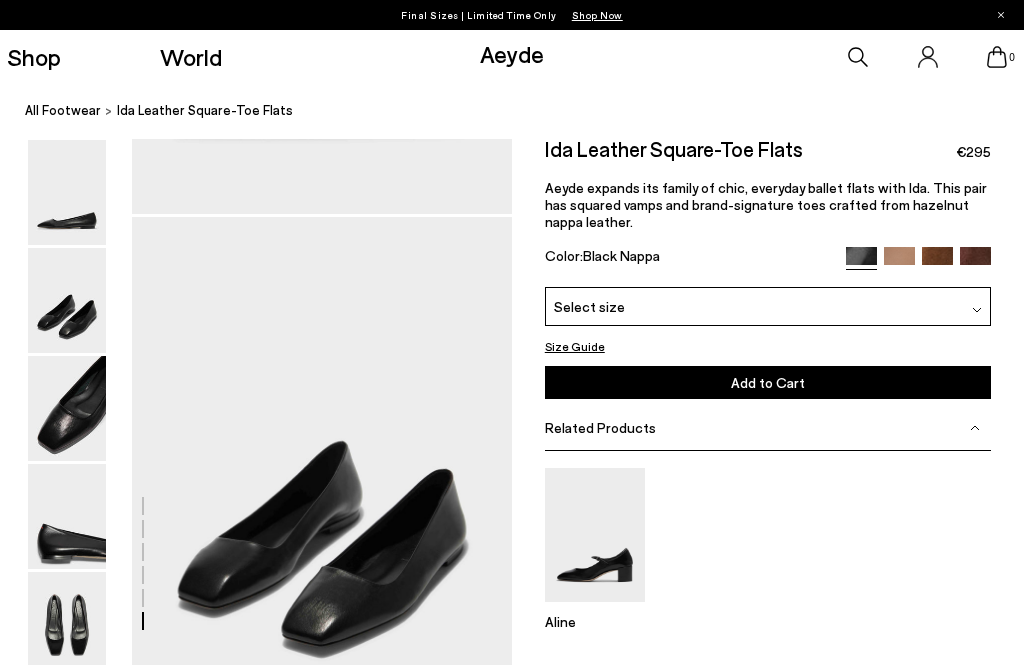 click on "Your item is added to cart.
View Cart
×
Final Sizes | Limited Time Only
Shop Now
Shop
World
Aeyde
0" at bounding box center (512, -100) 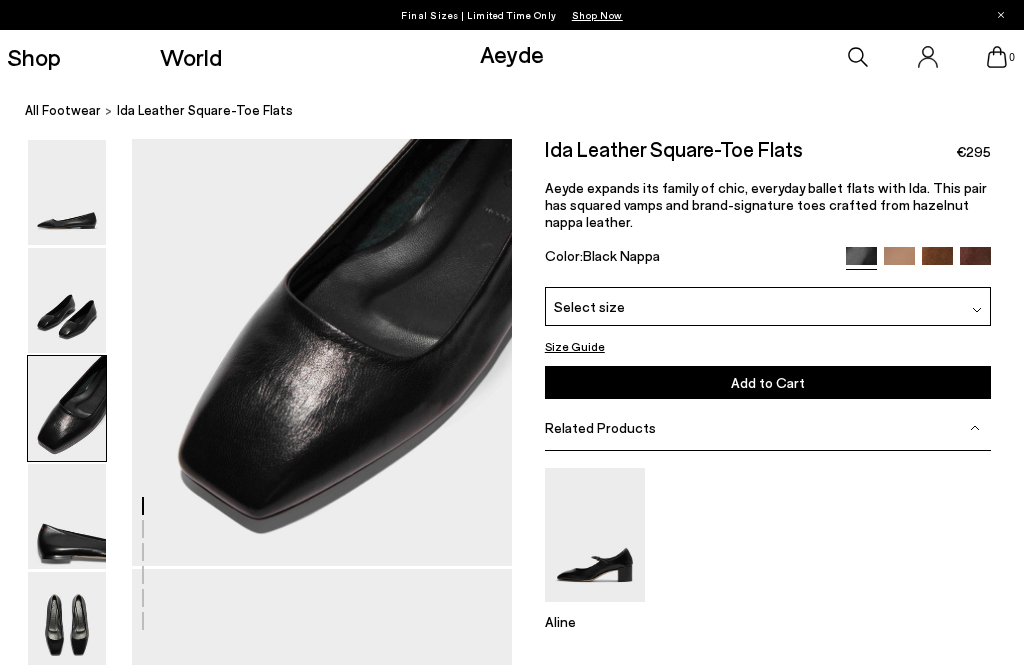 scroll, scrollTop: 1098, scrollLeft: 0, axis: vertical 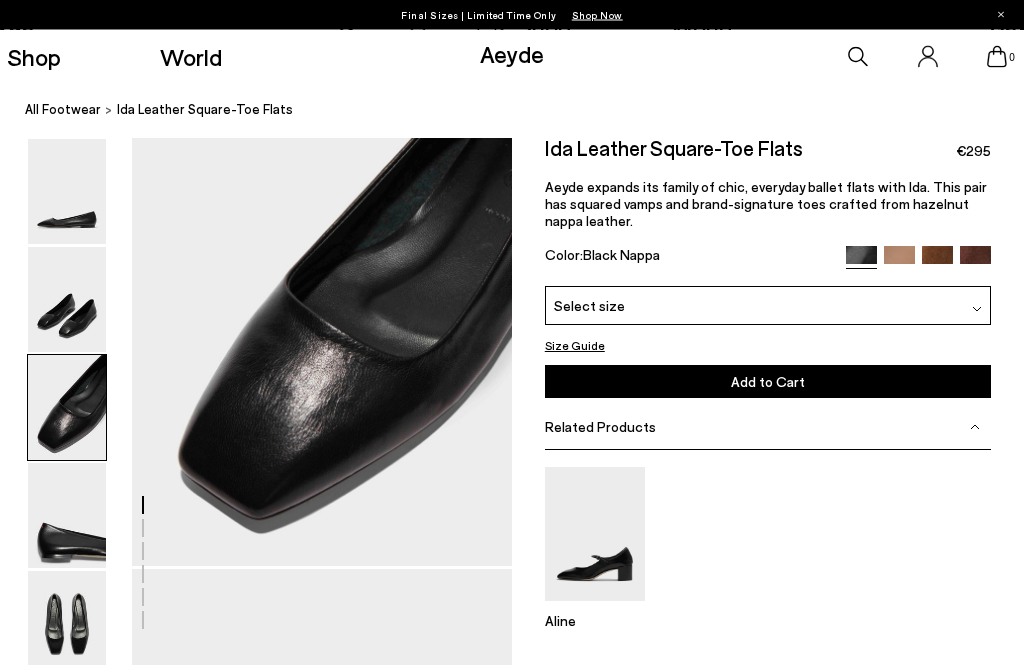 click on "All Footwear" at bounding box center [63, 110] 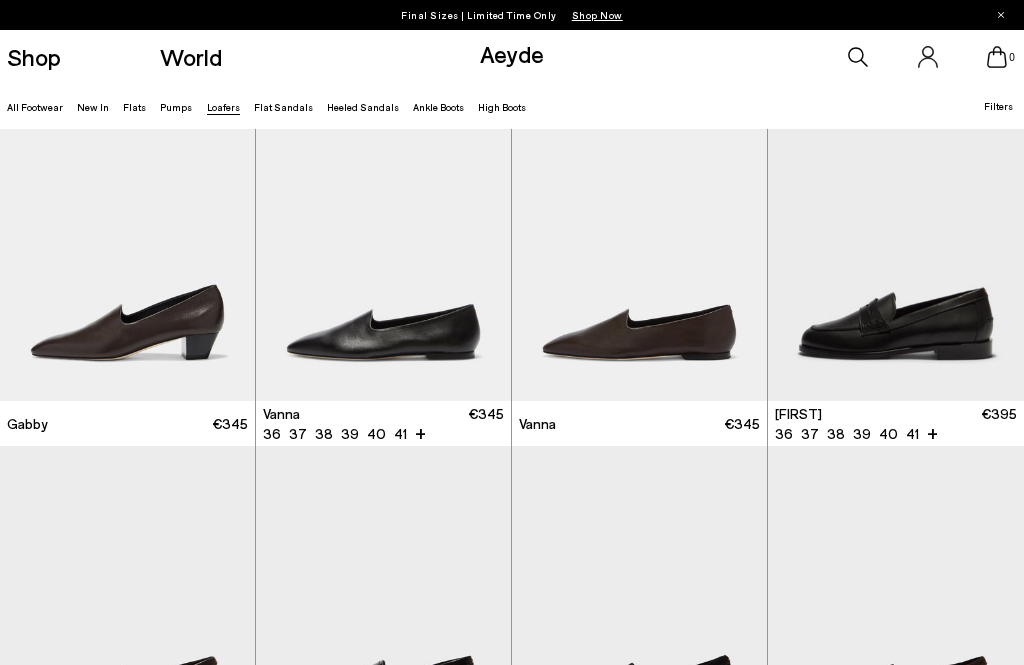 scroll, scrollTop: 745, scrollLeft: 0, axis: vertical 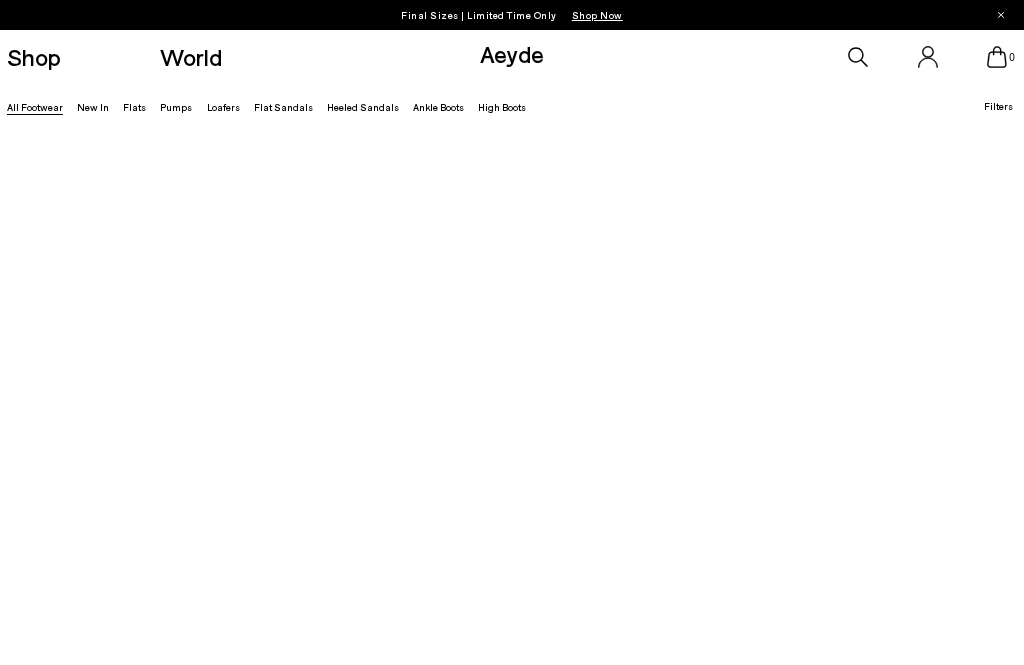 type 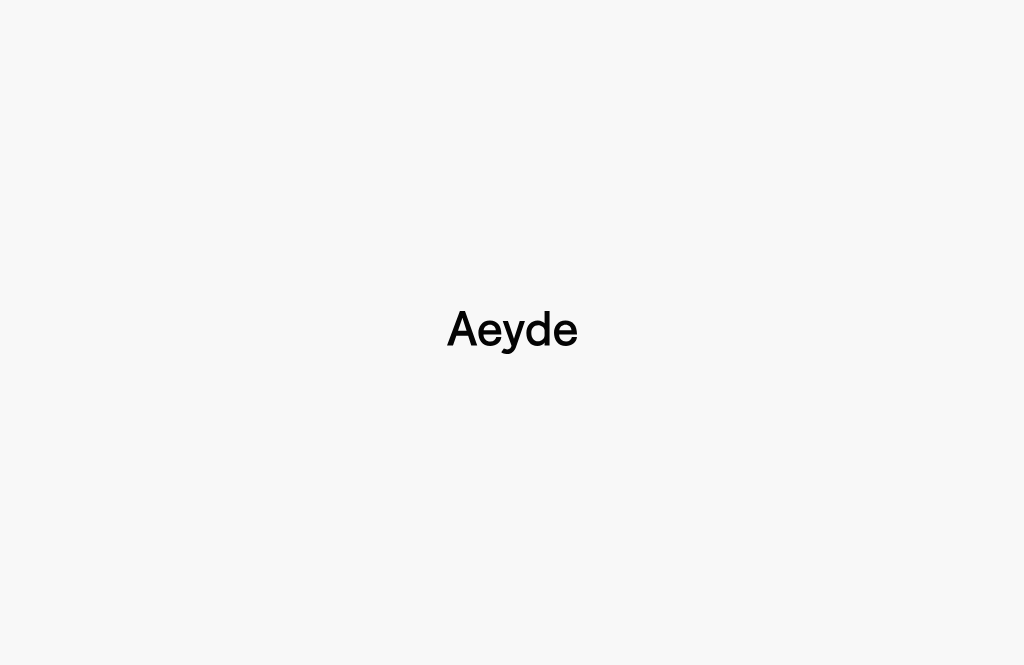 type 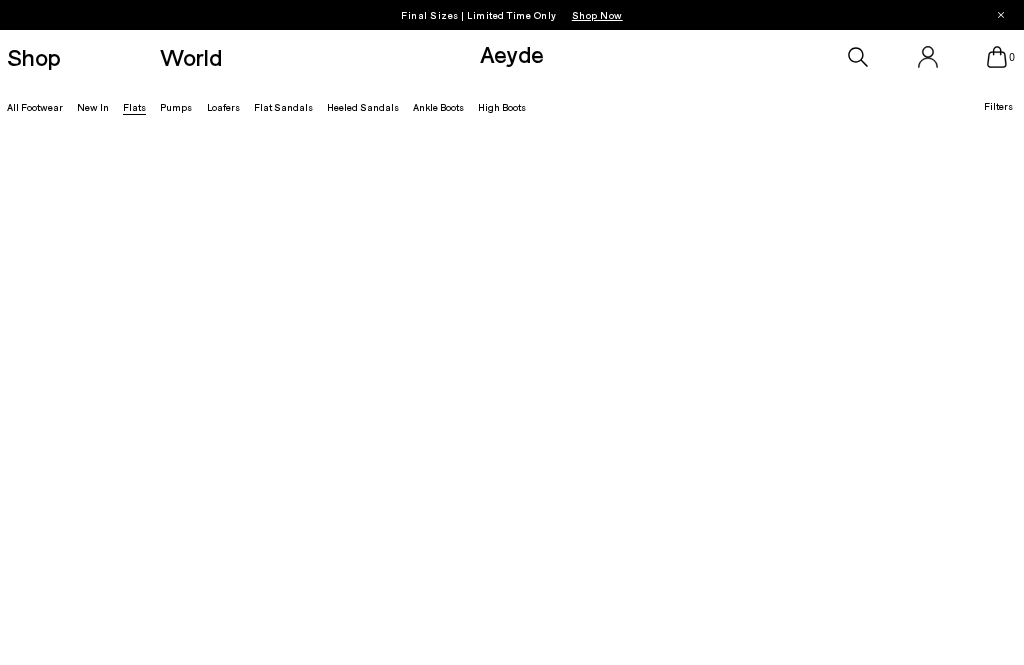 scroll, scrollTop: 0, scrollLeft: 0, axis: both 